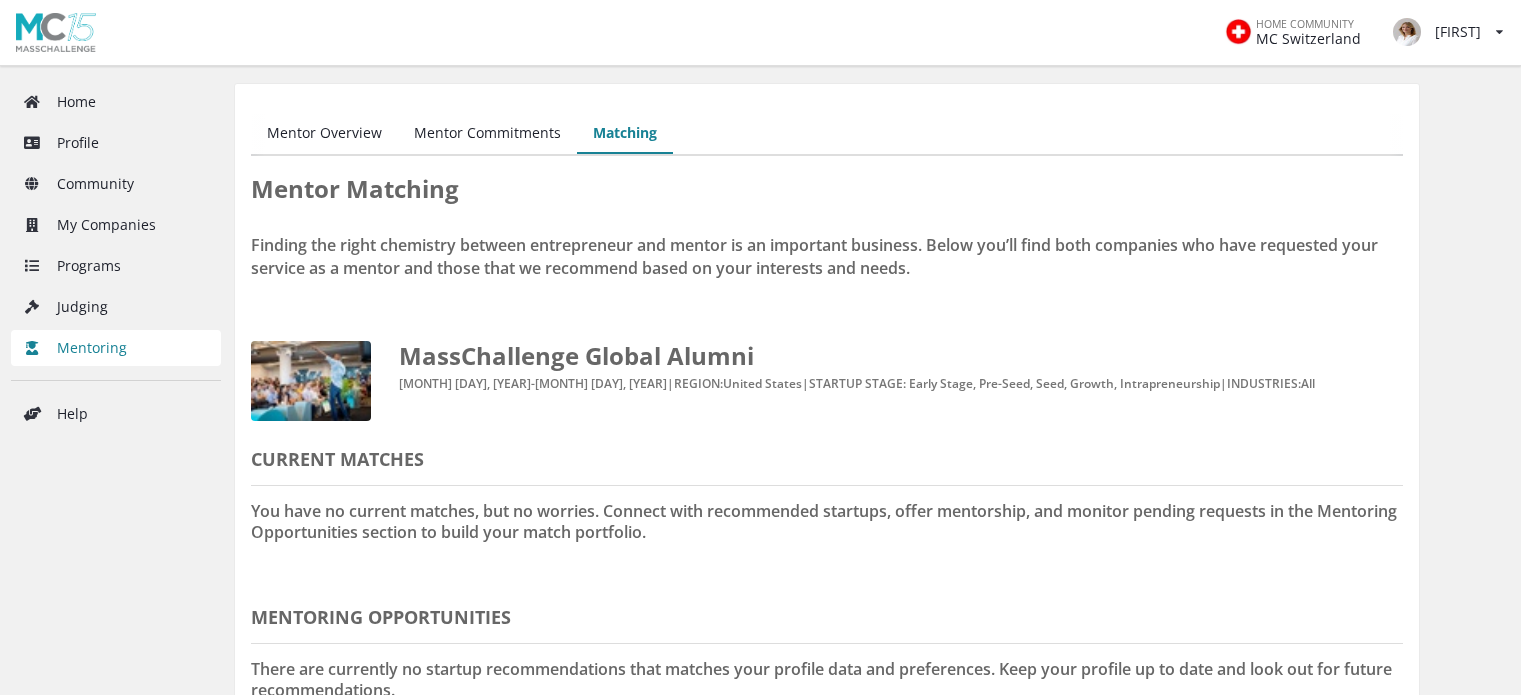 scroll, scrollTop: 0, scrollLeft: 0, axis: both 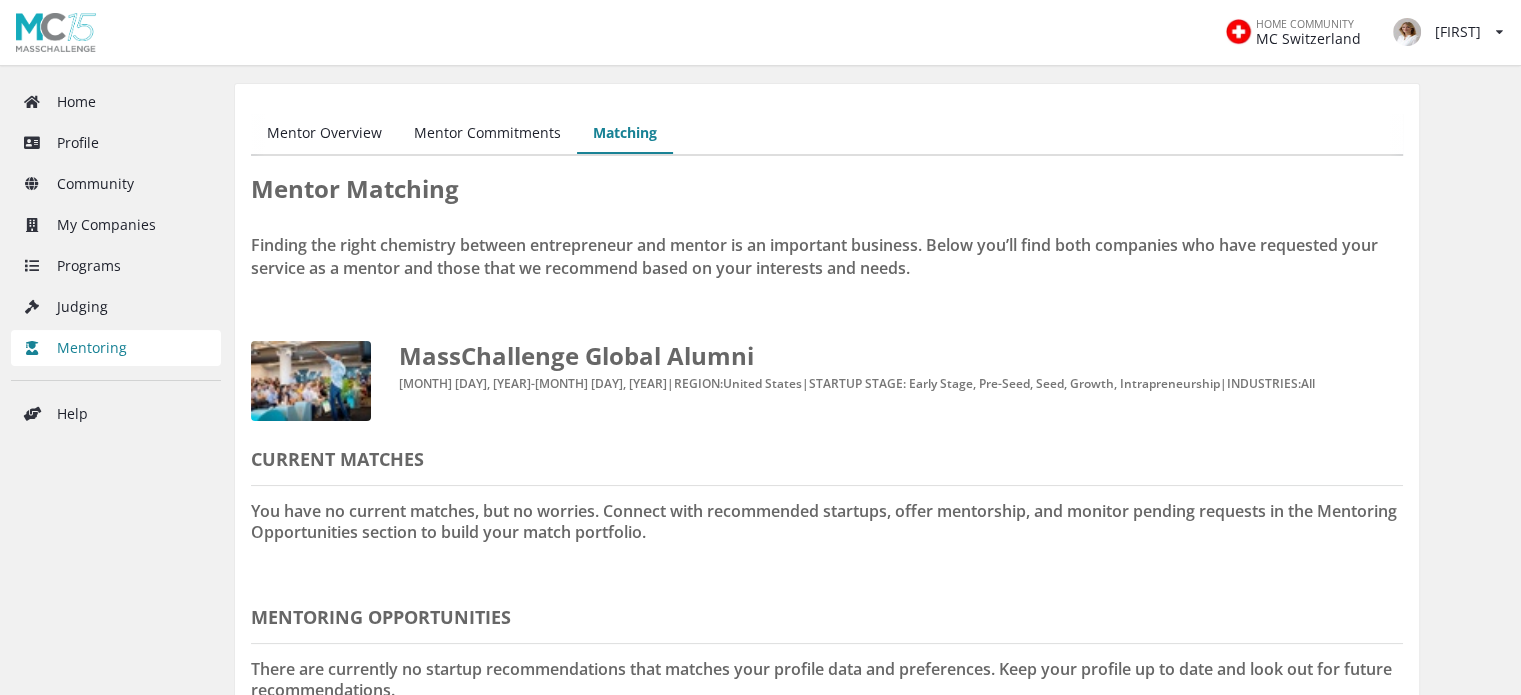 drag, startPoint x: 1472, startPoint y: 364, endPoint x: 1441, endPoint y: 339, distance: 39.824615 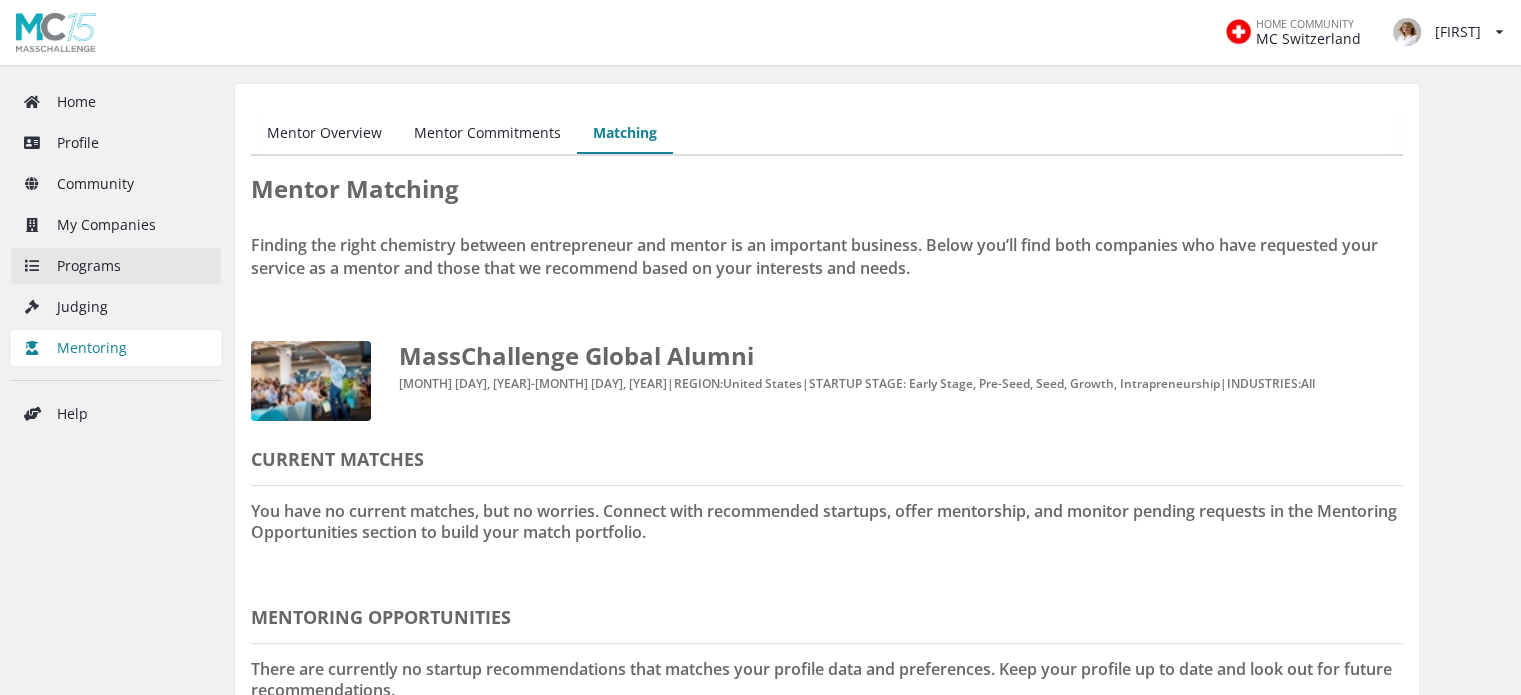 click on "Programs" at bounding box center [116, 266] 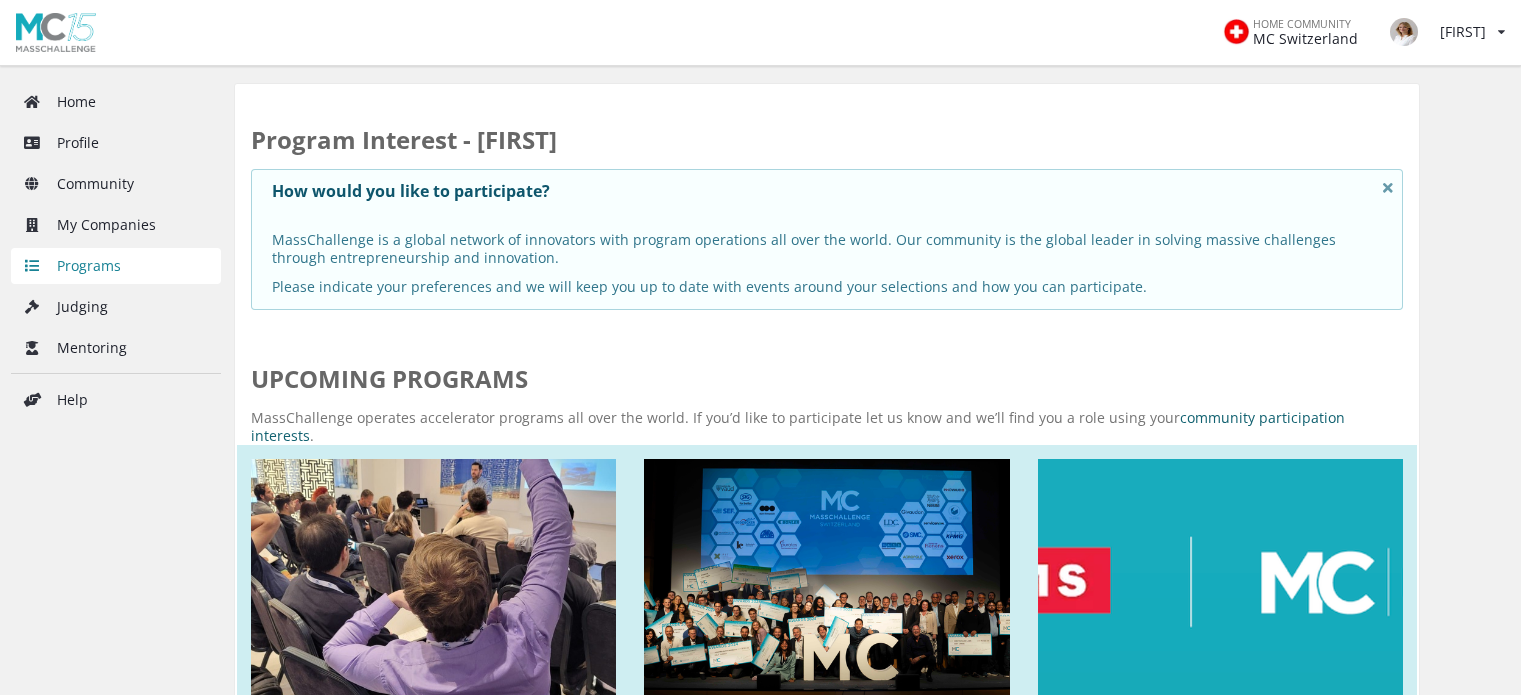 scroll, scrollTop: 0, scrollLeft: 0, axis: both 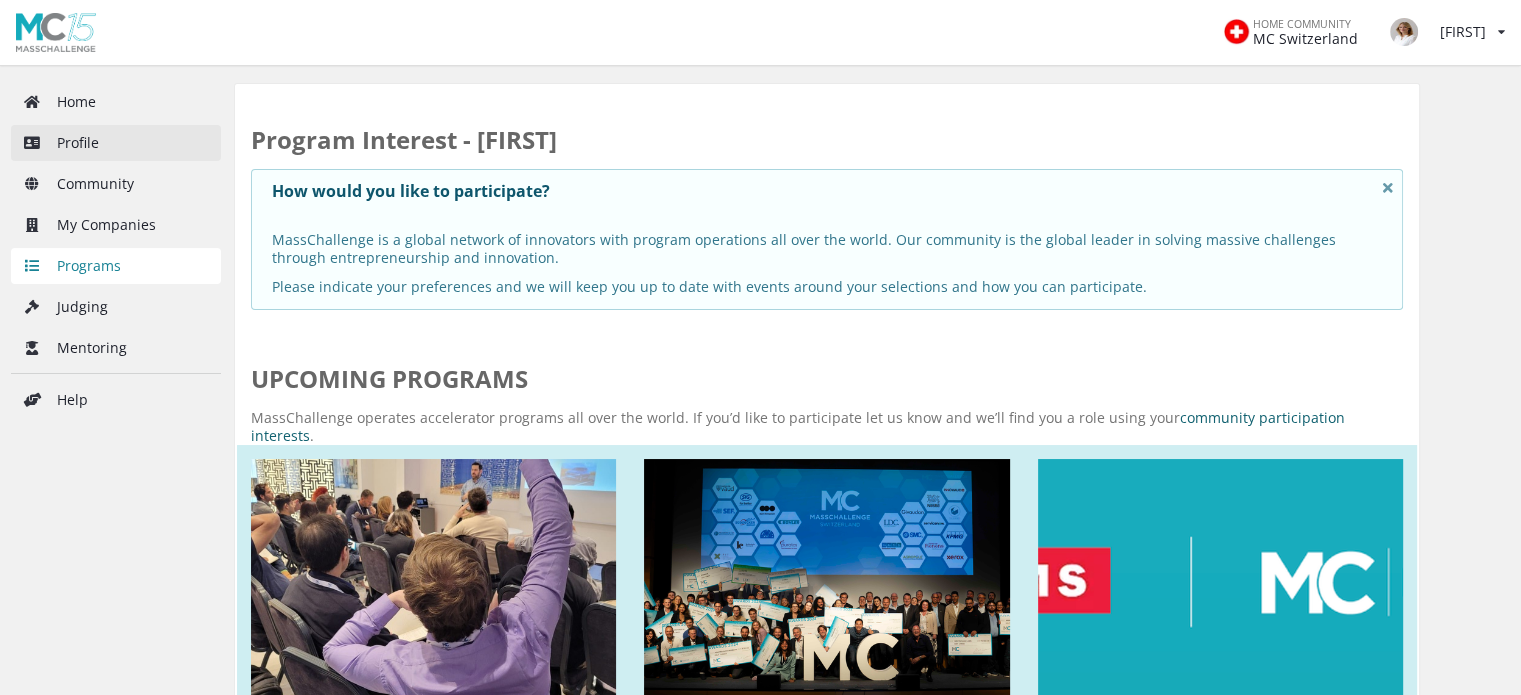 click on "Profile" at bounding box center [116, 143] 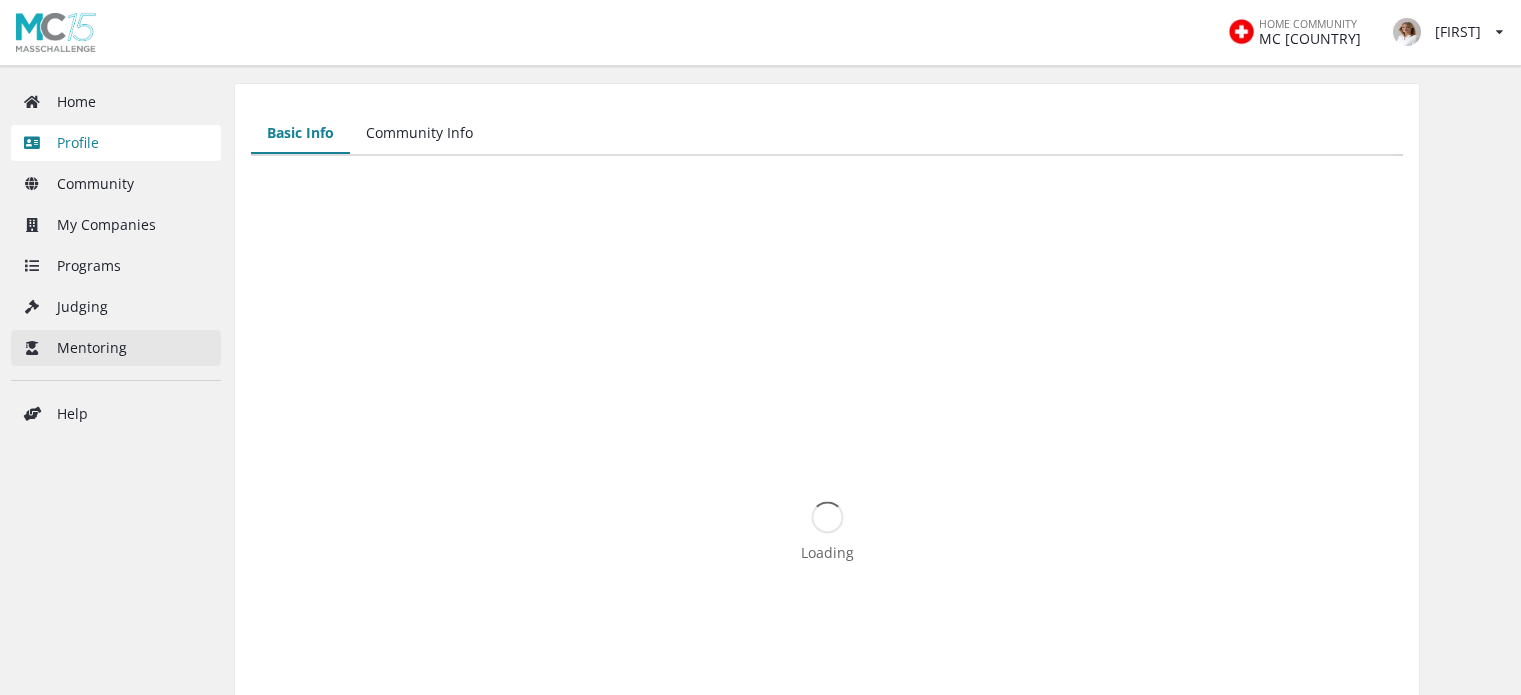 scroll, scrollTop: 0, scrollLeft: 0, axis: both 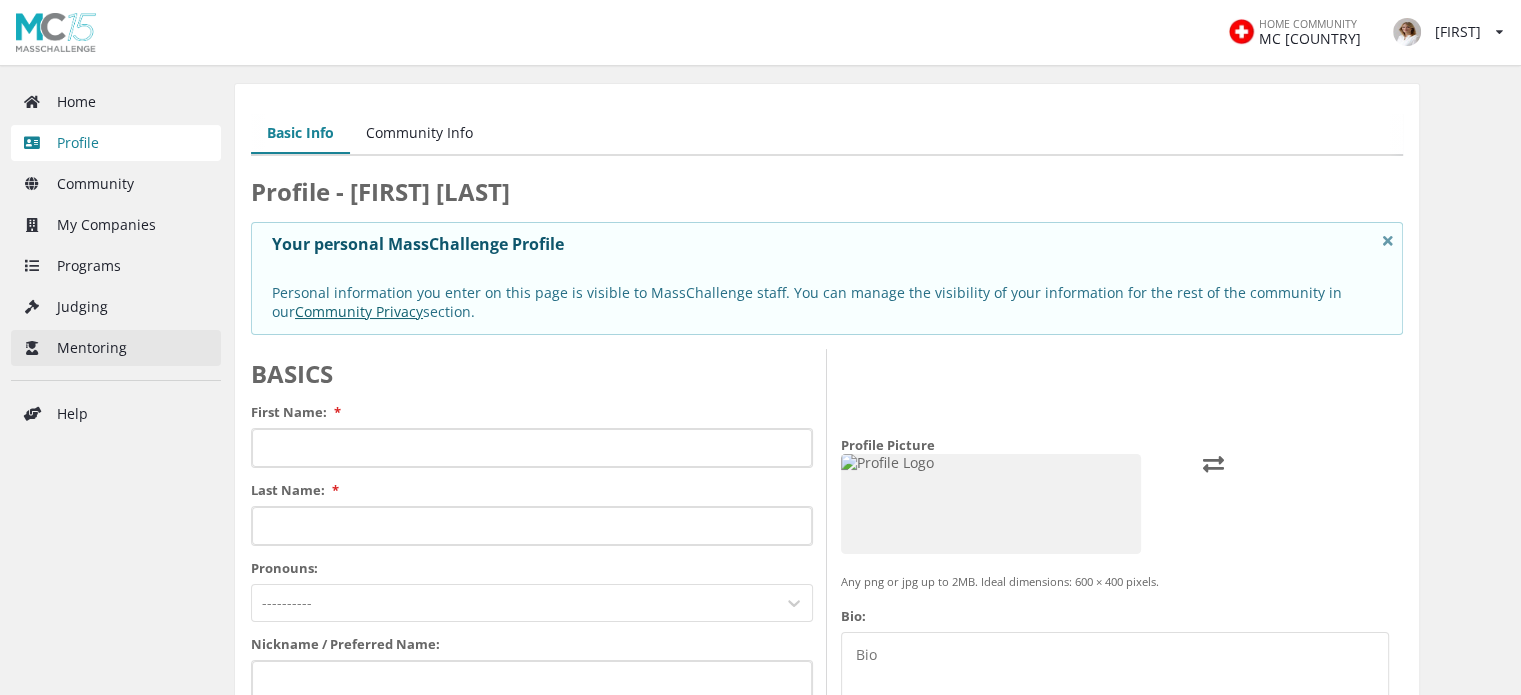 click on "Mentoring" at bounding box center (116, 348) 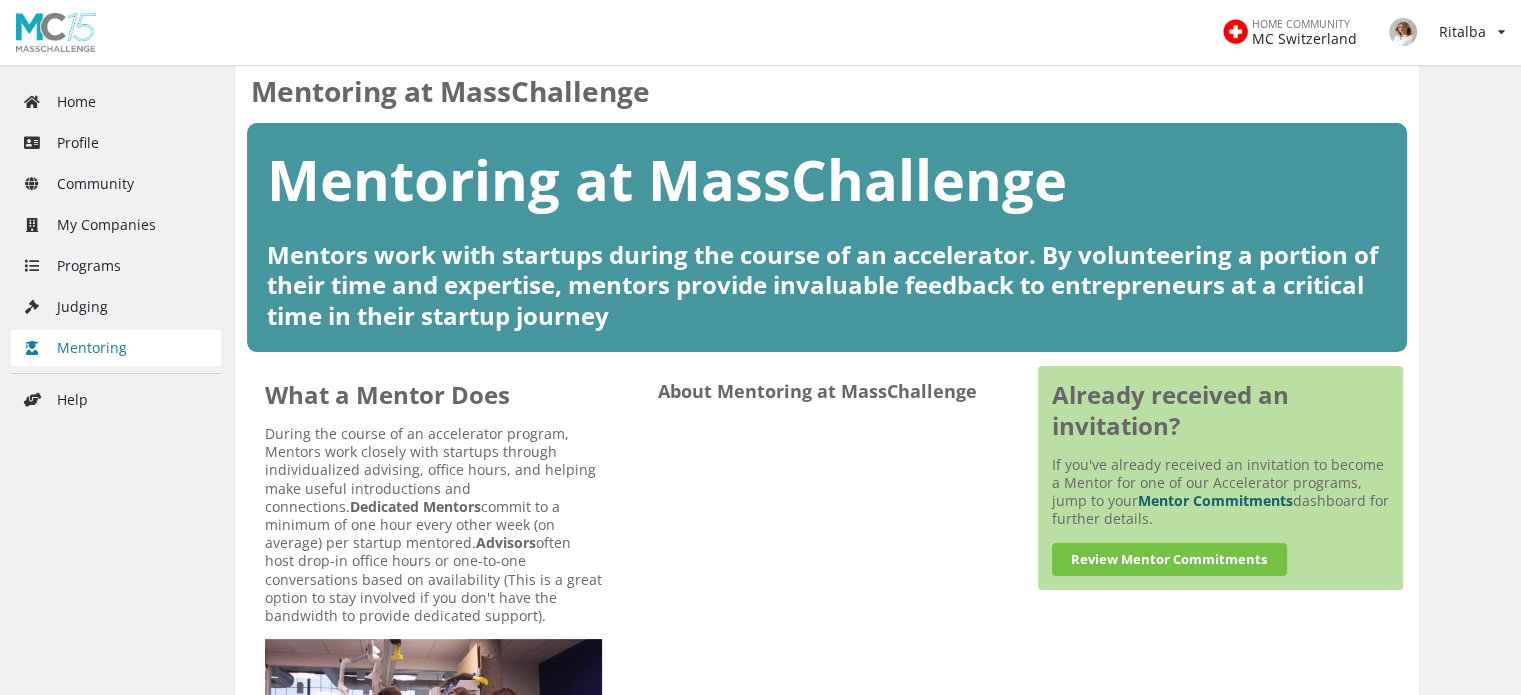 scroll, scrollTop: 300, scrollLeft: 0, axis: vertical 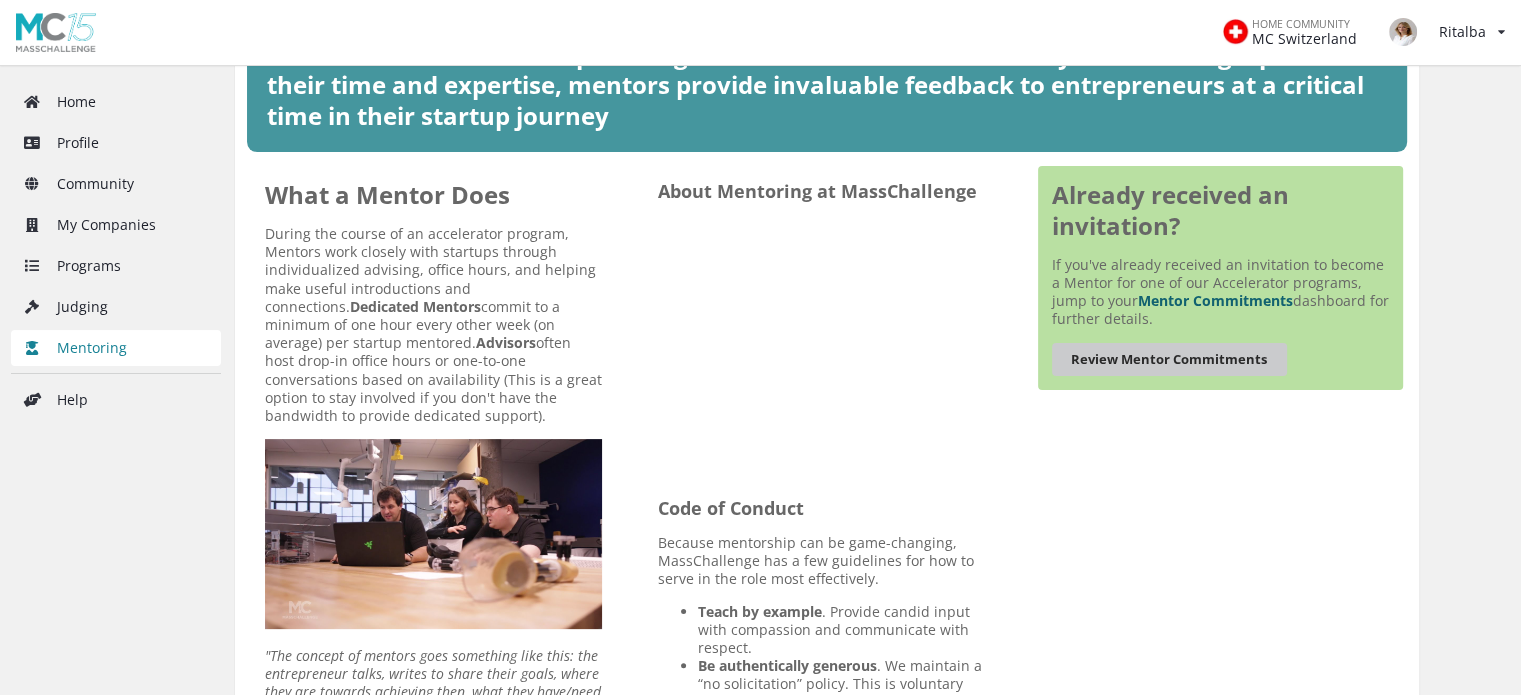 click on "Review Mentor Commitments" at bounding box center [1169, 359] 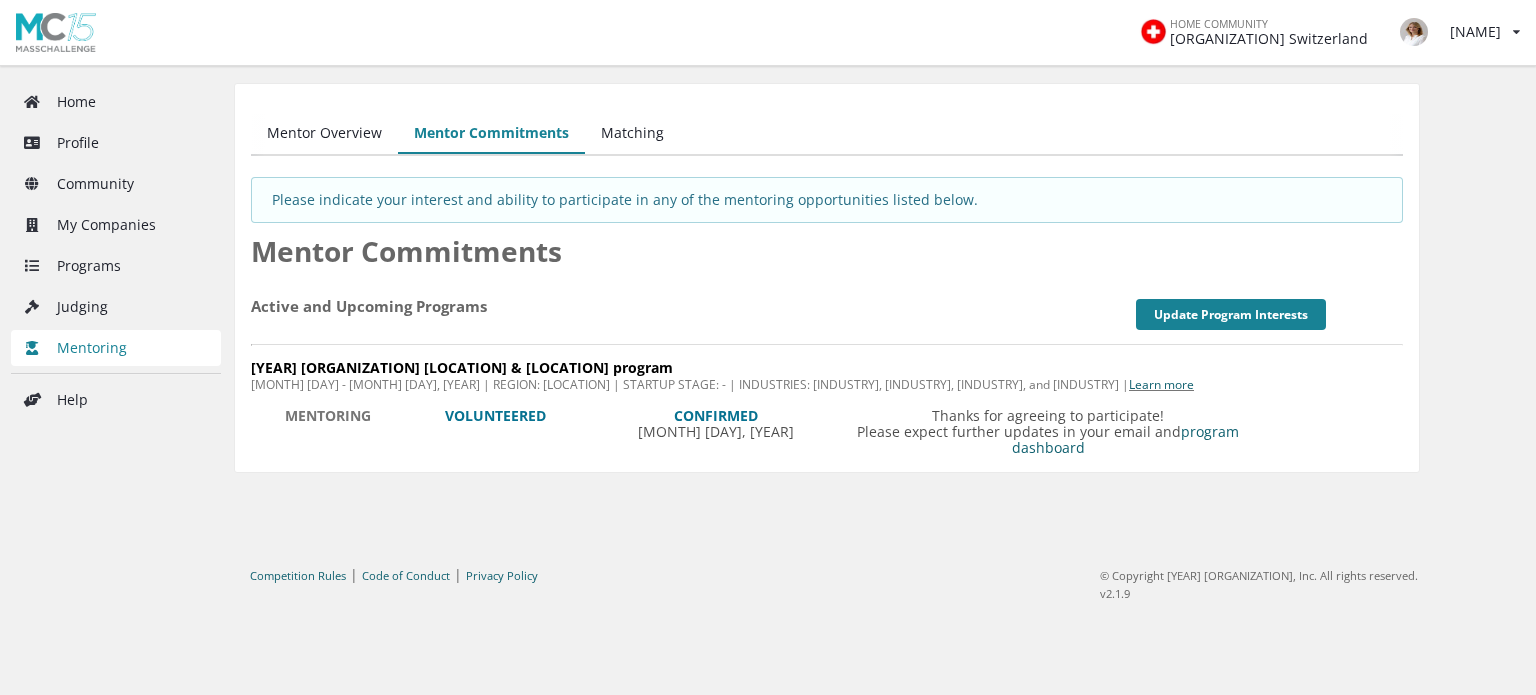 scroll, scrollTop: 0, scrollLeft: 0, axis: both 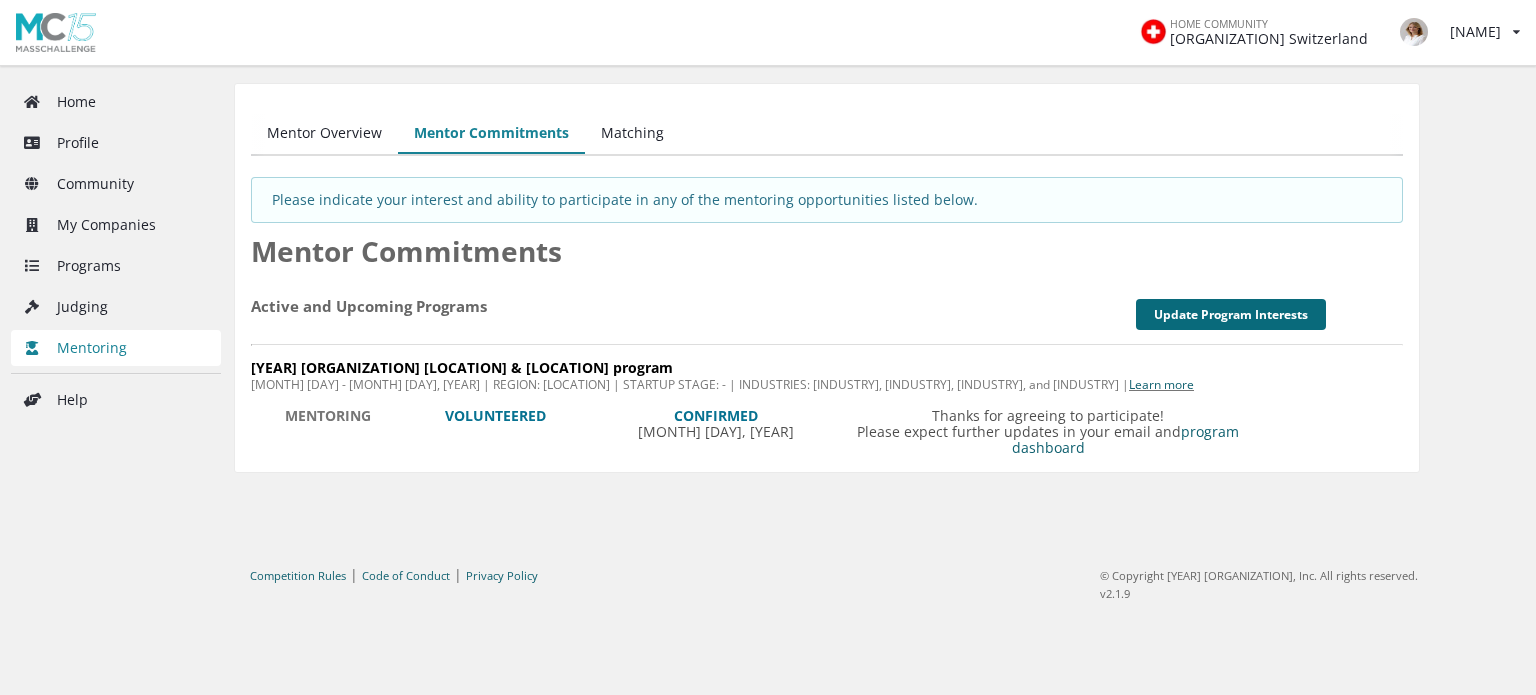 click on "Update Program Interests" at bounding box center (1231, 314) 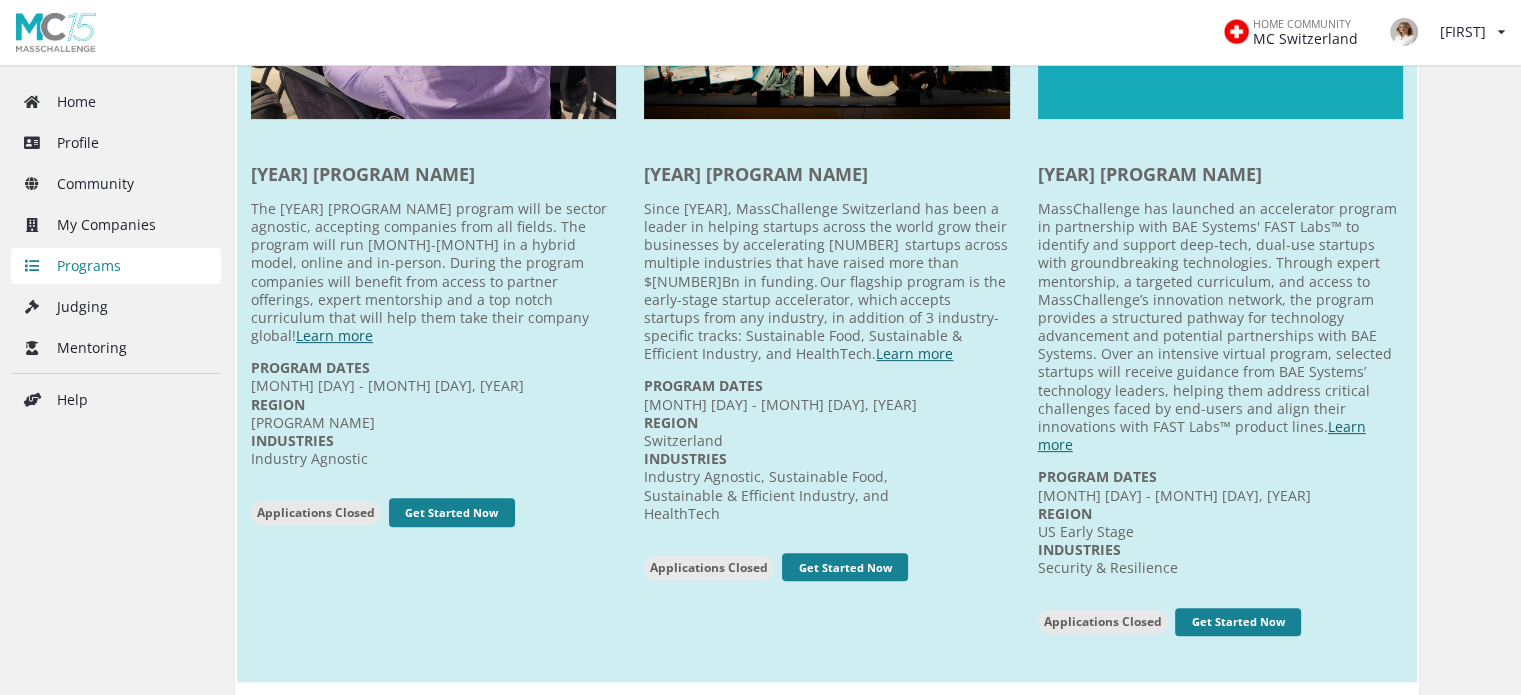 scroll, scrollTop: 600, scrollLeft: 0, axis: vertical 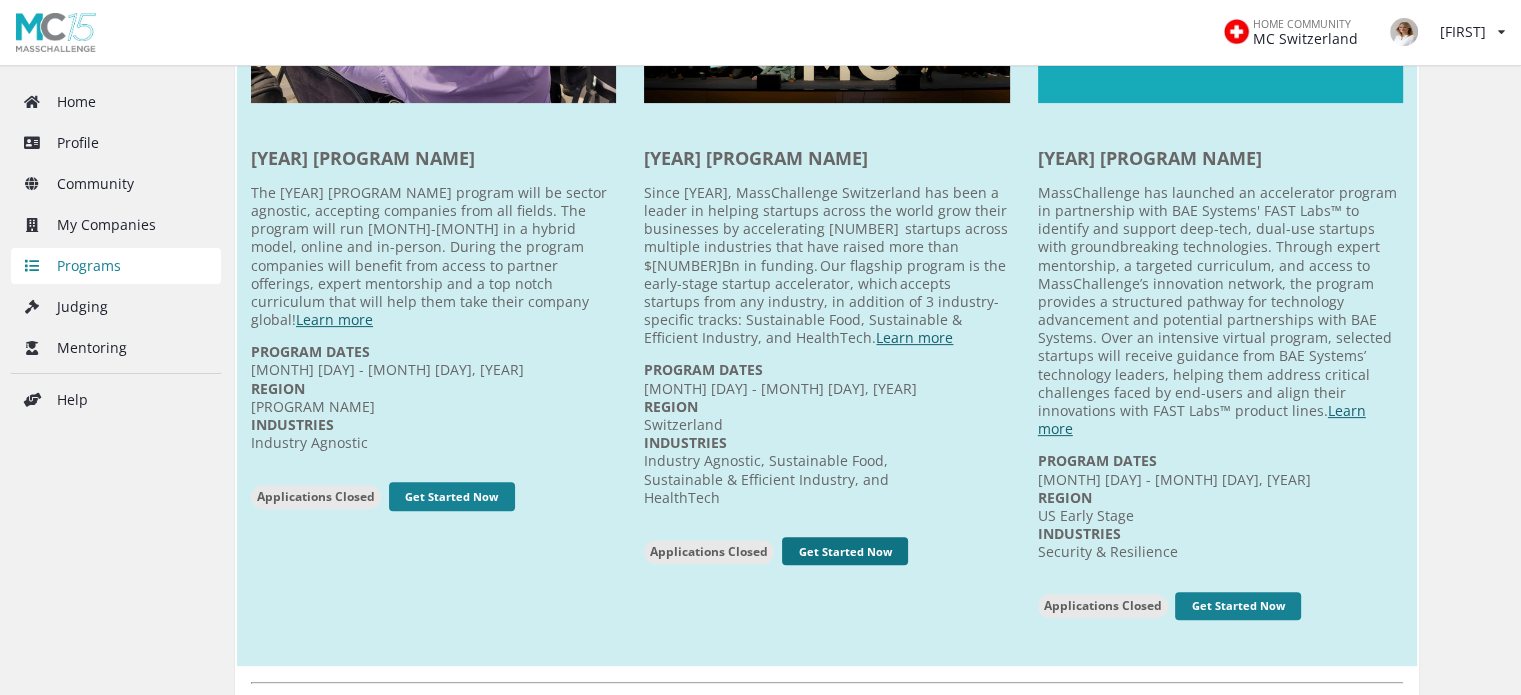 click on "Get Started Now" at bounding box center (452, 496) 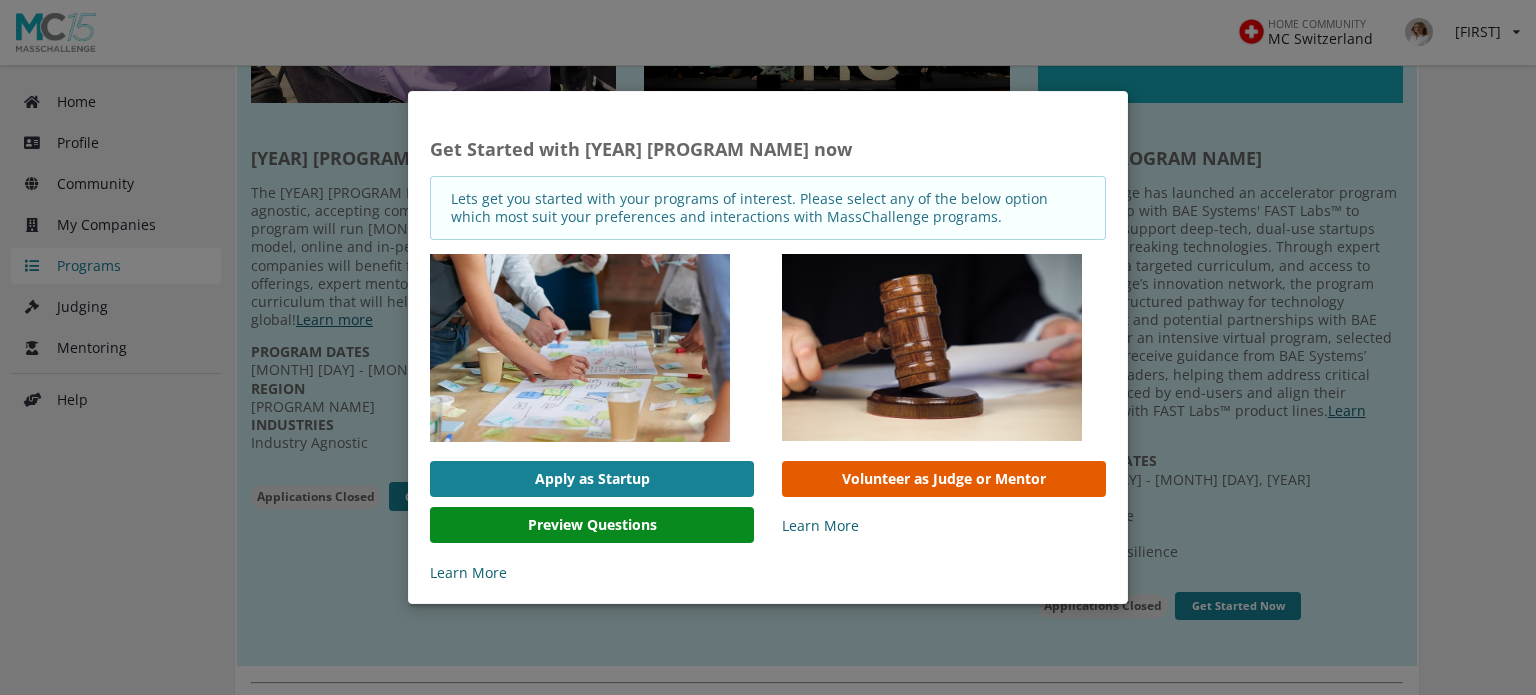 click on "Volunteer as Judge or Mentor" at bounding box center [944, 479] 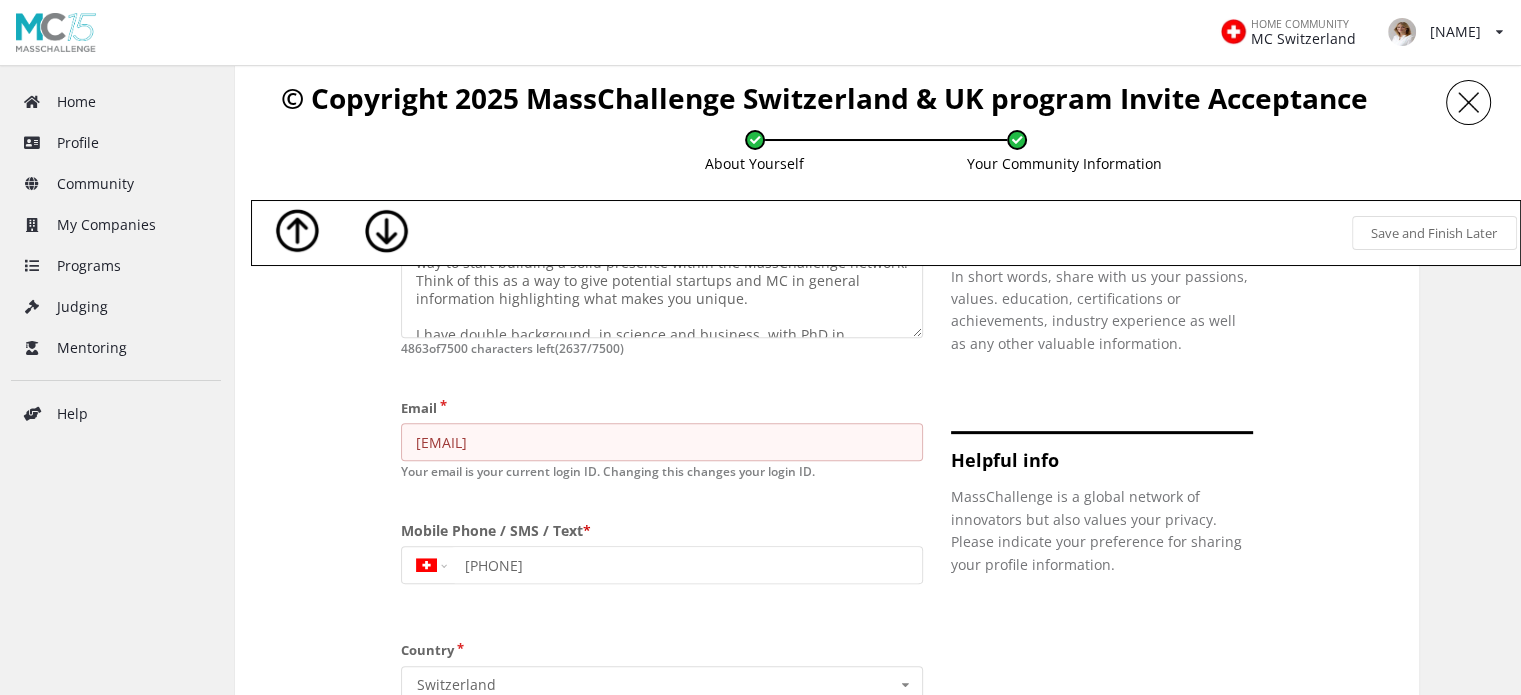 scroll, scrollTop: 88, scrollLeft: 0, axis: vertical 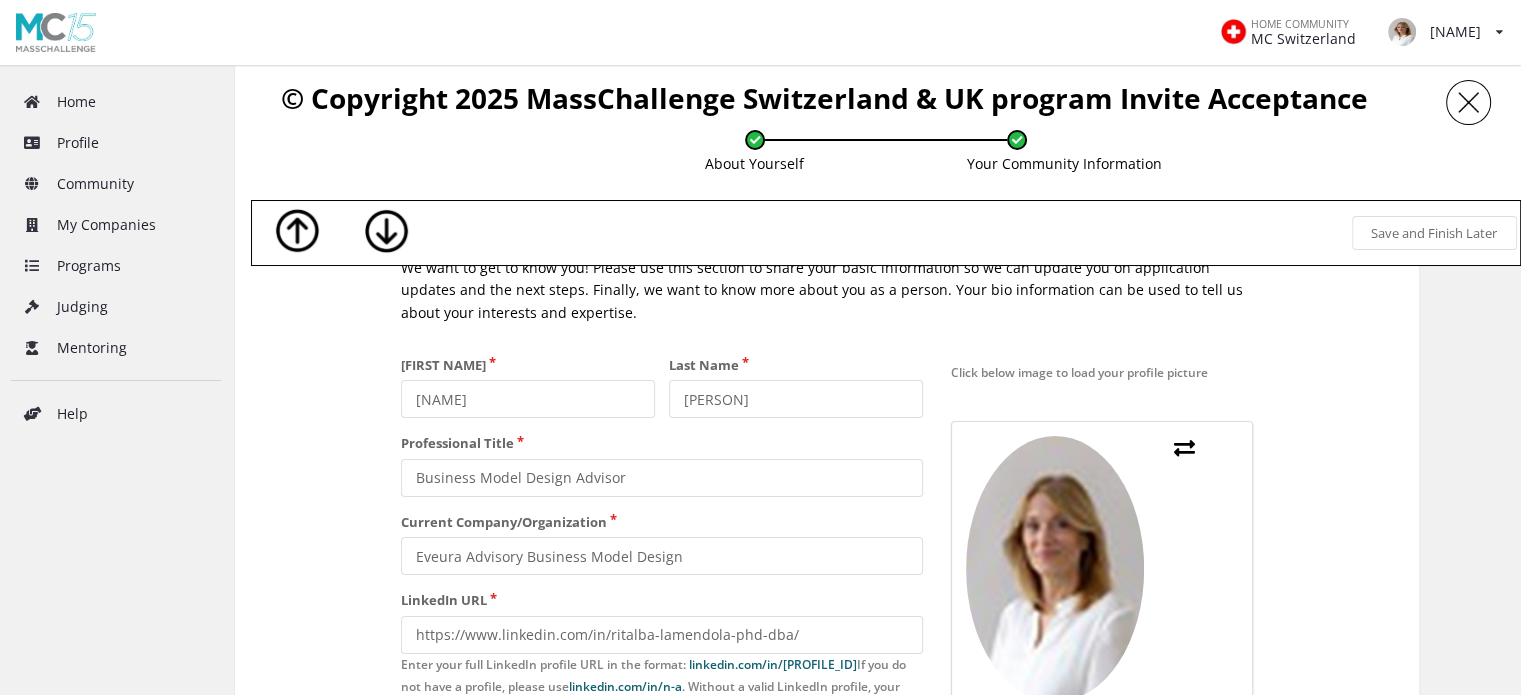 click at bounding box center (1468, 102) 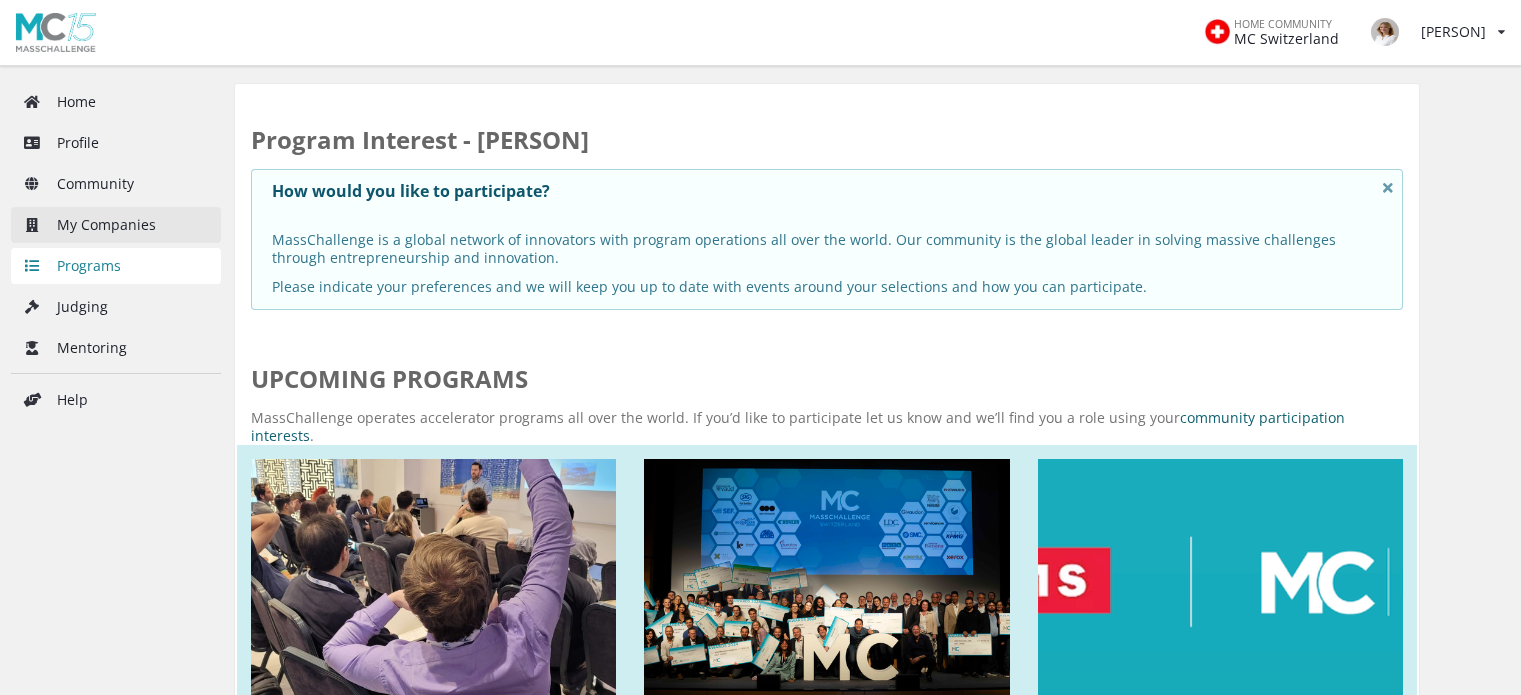 scroll, scrollTop: 0, scrollLeft: 0, axis: both 